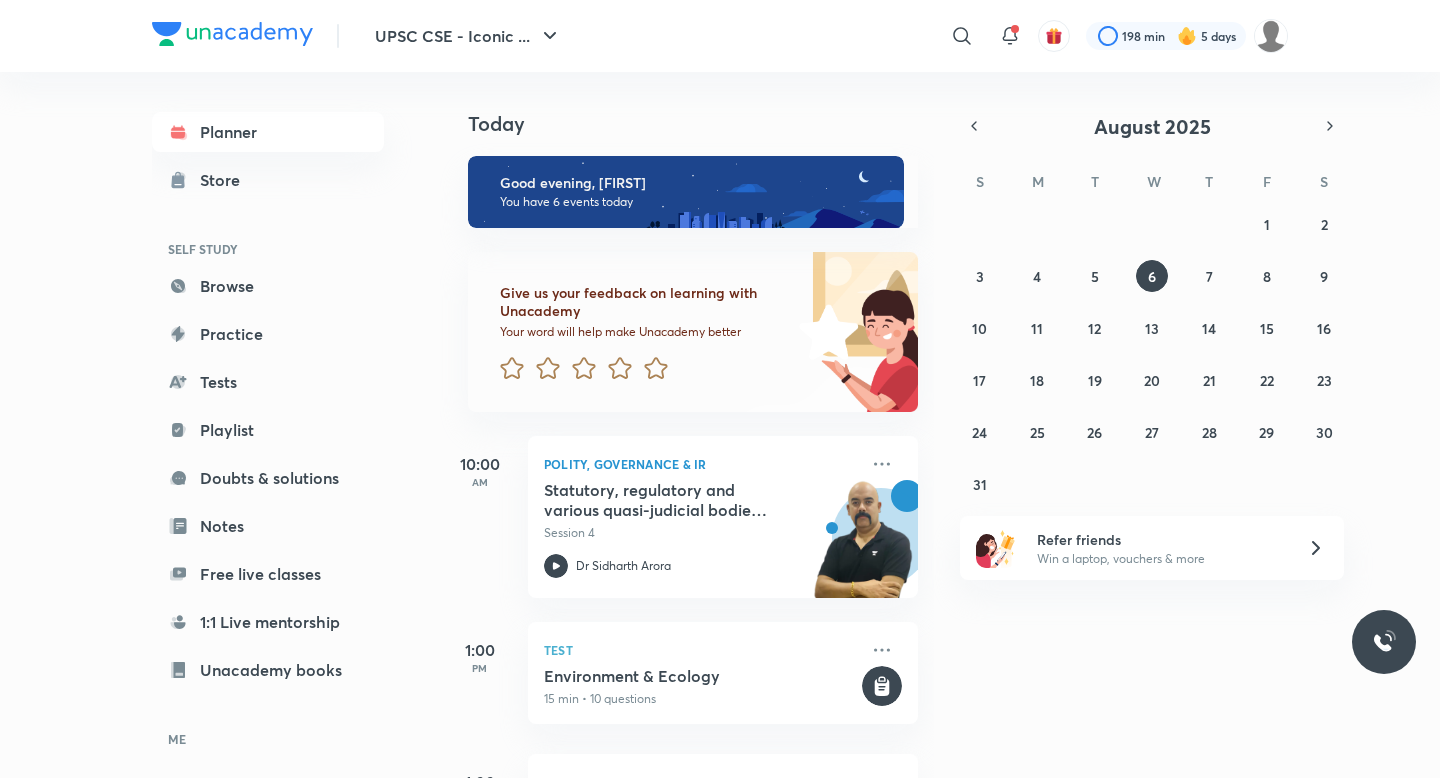 scroll, scrollTop: 0, scrollLeft: 0, axis: both 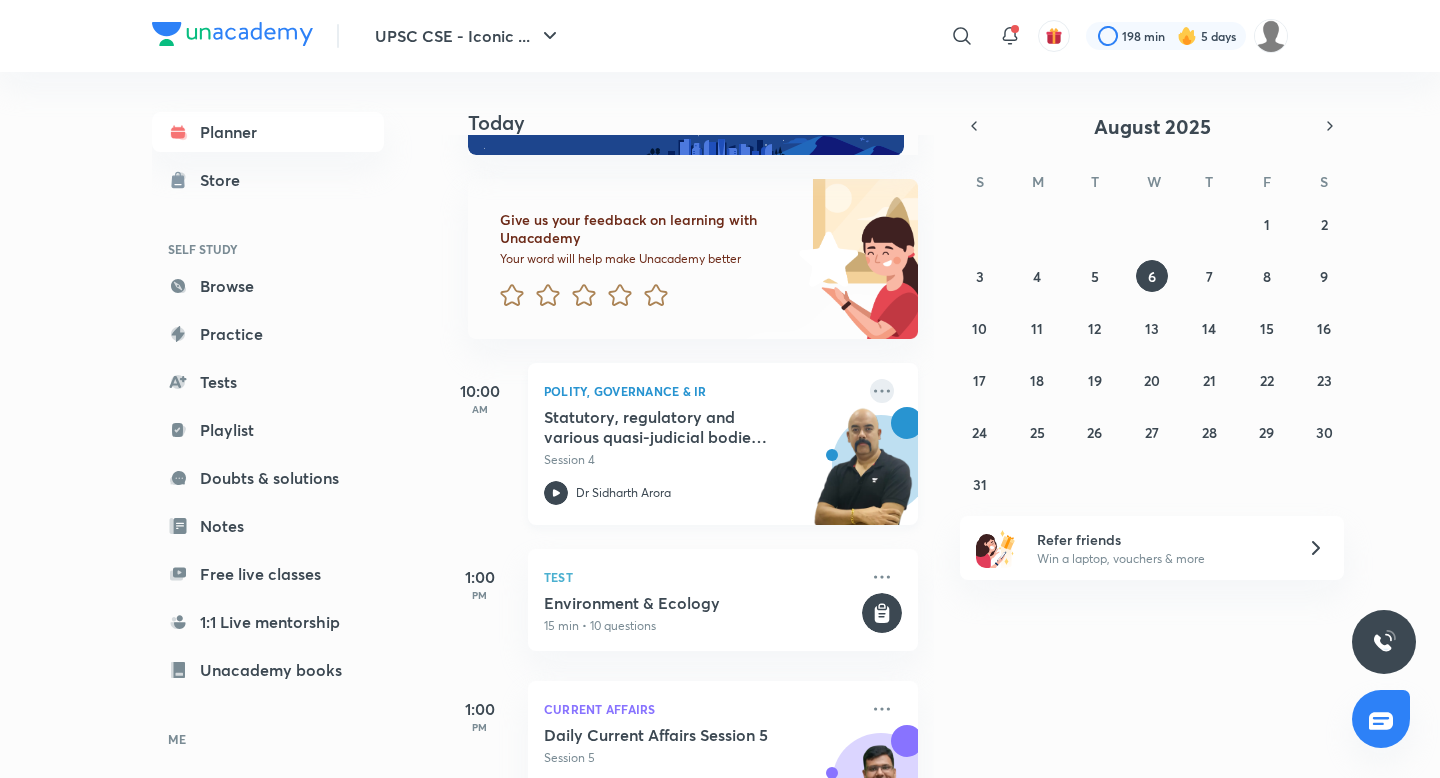 click 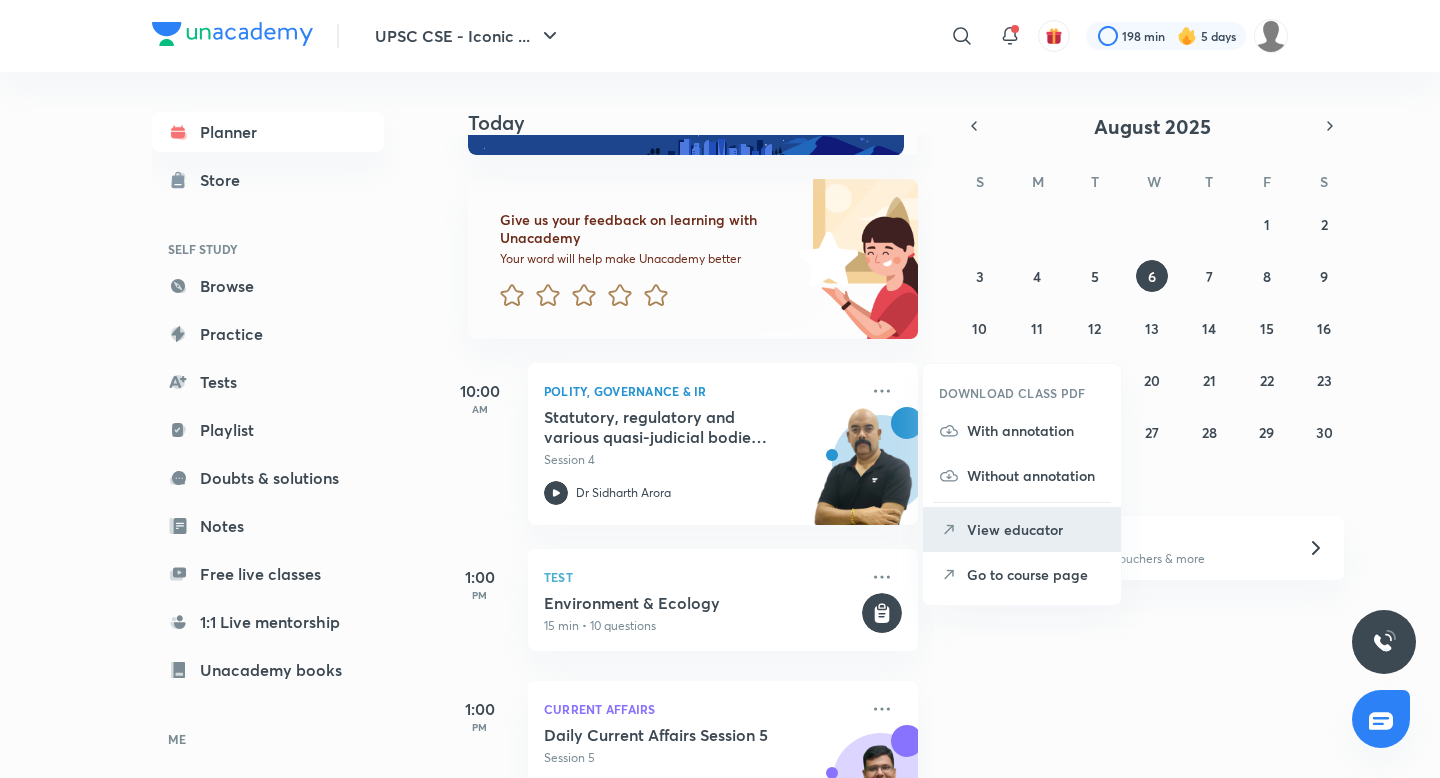 click on "View educator" at bounding box center [1036, 529] 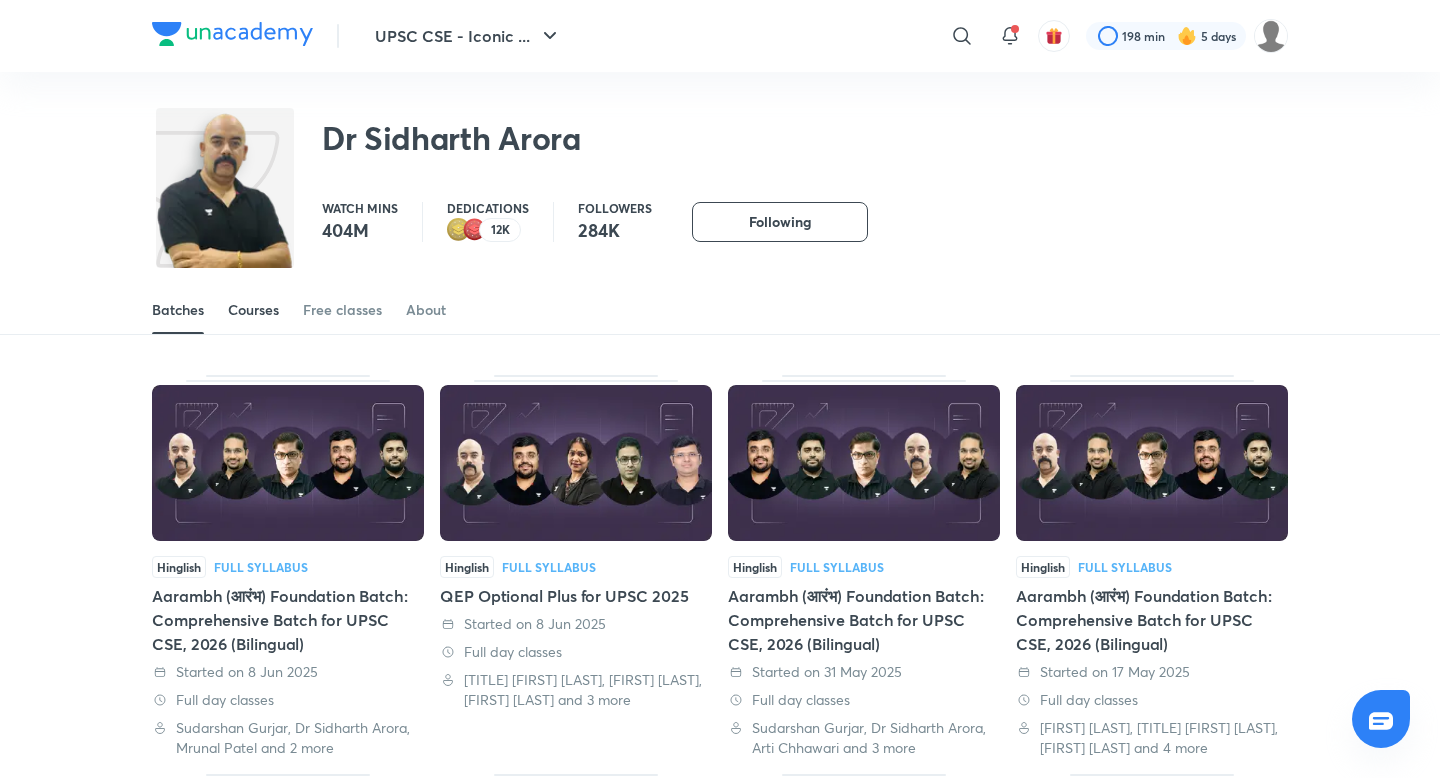 click on "Courses" at bounding box center [253, 310] 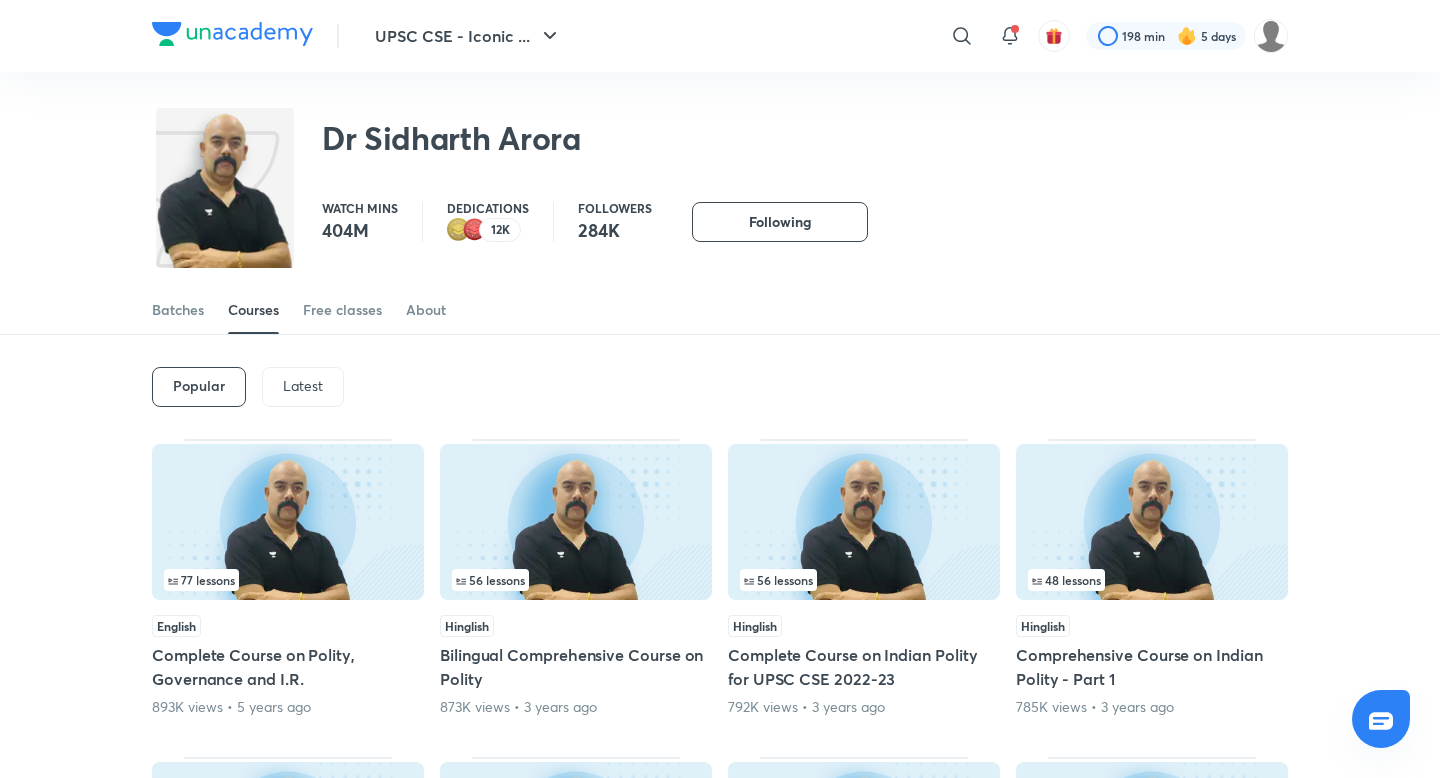 click on "Latest" at bounding box center [303, 386] 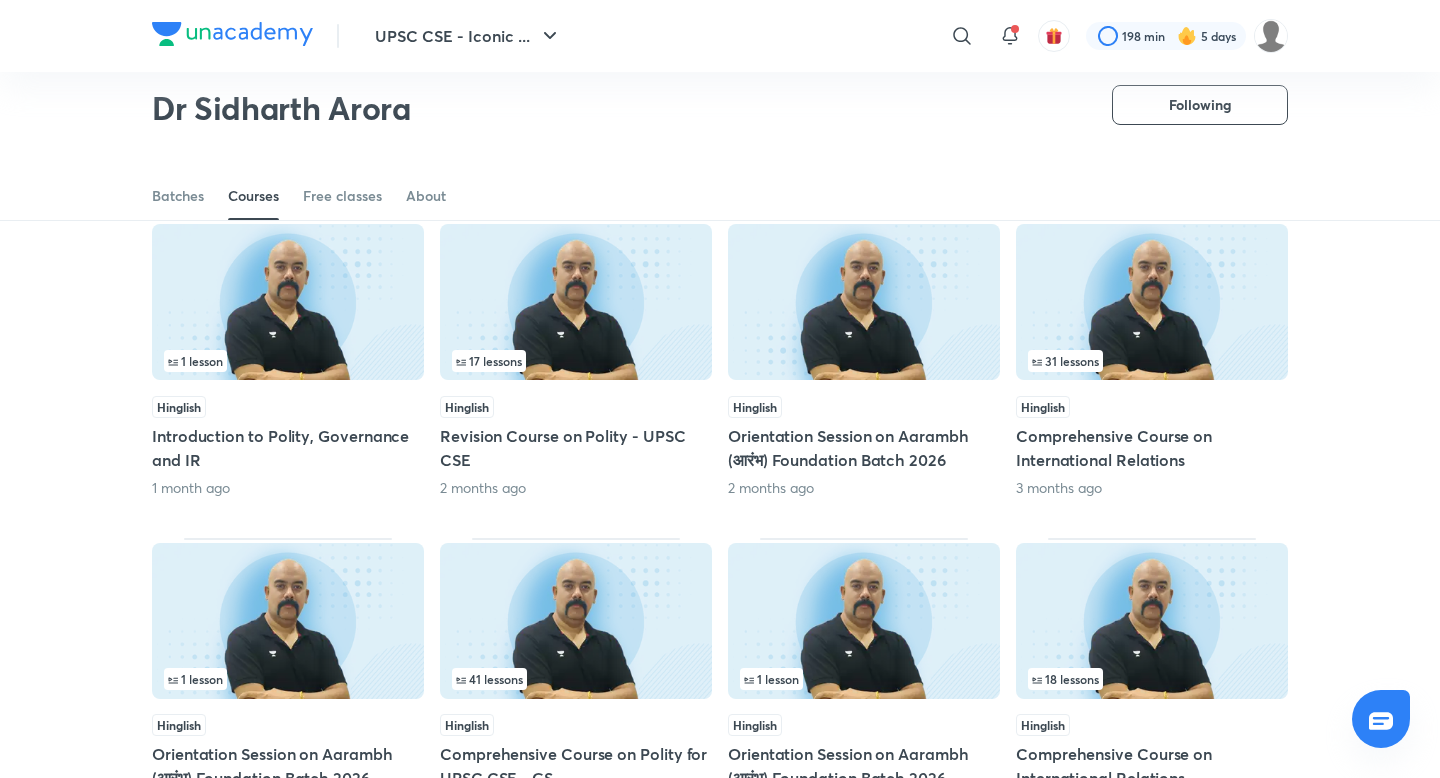 scroll, scrollTop: 451, scrollLeft: 0, axis: vertical 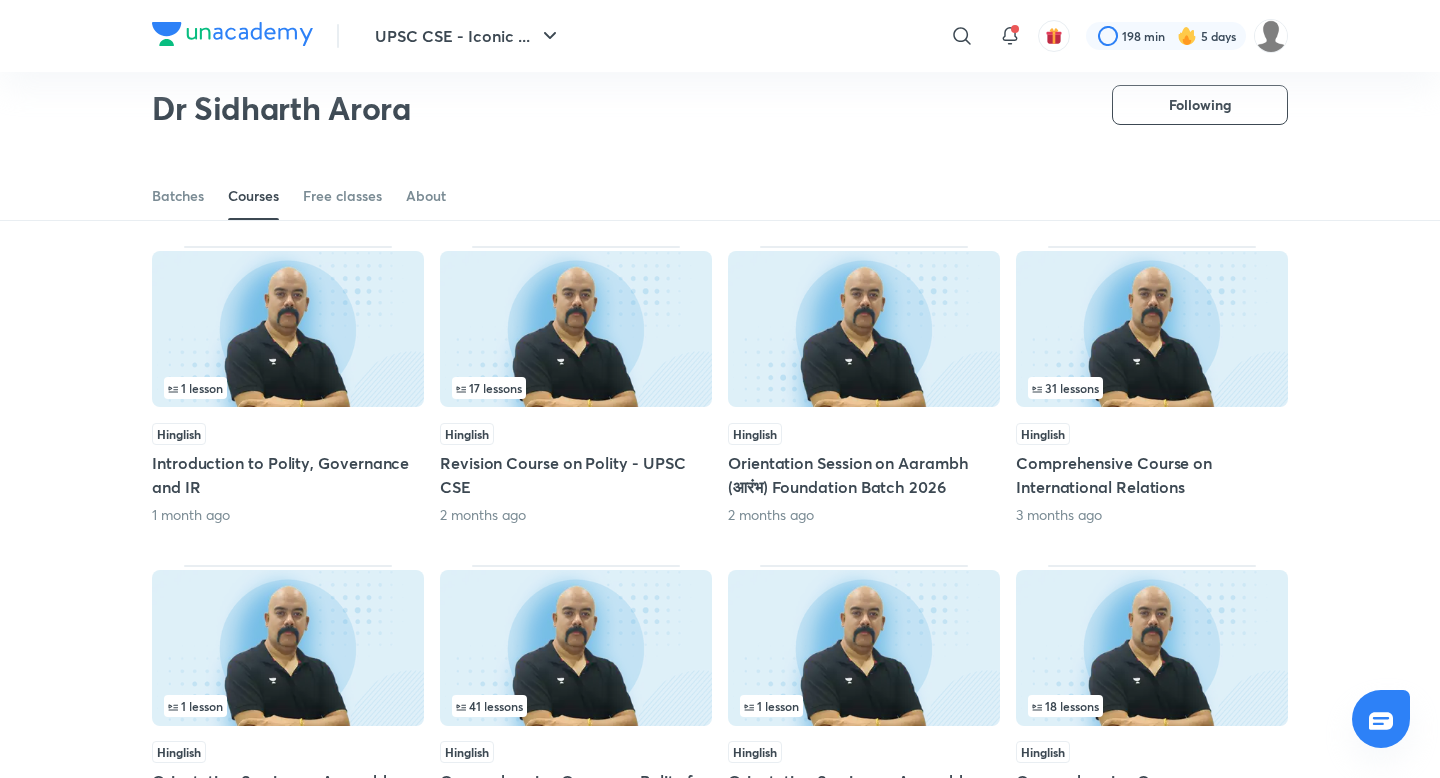 click at bounding box center (1152, 329) 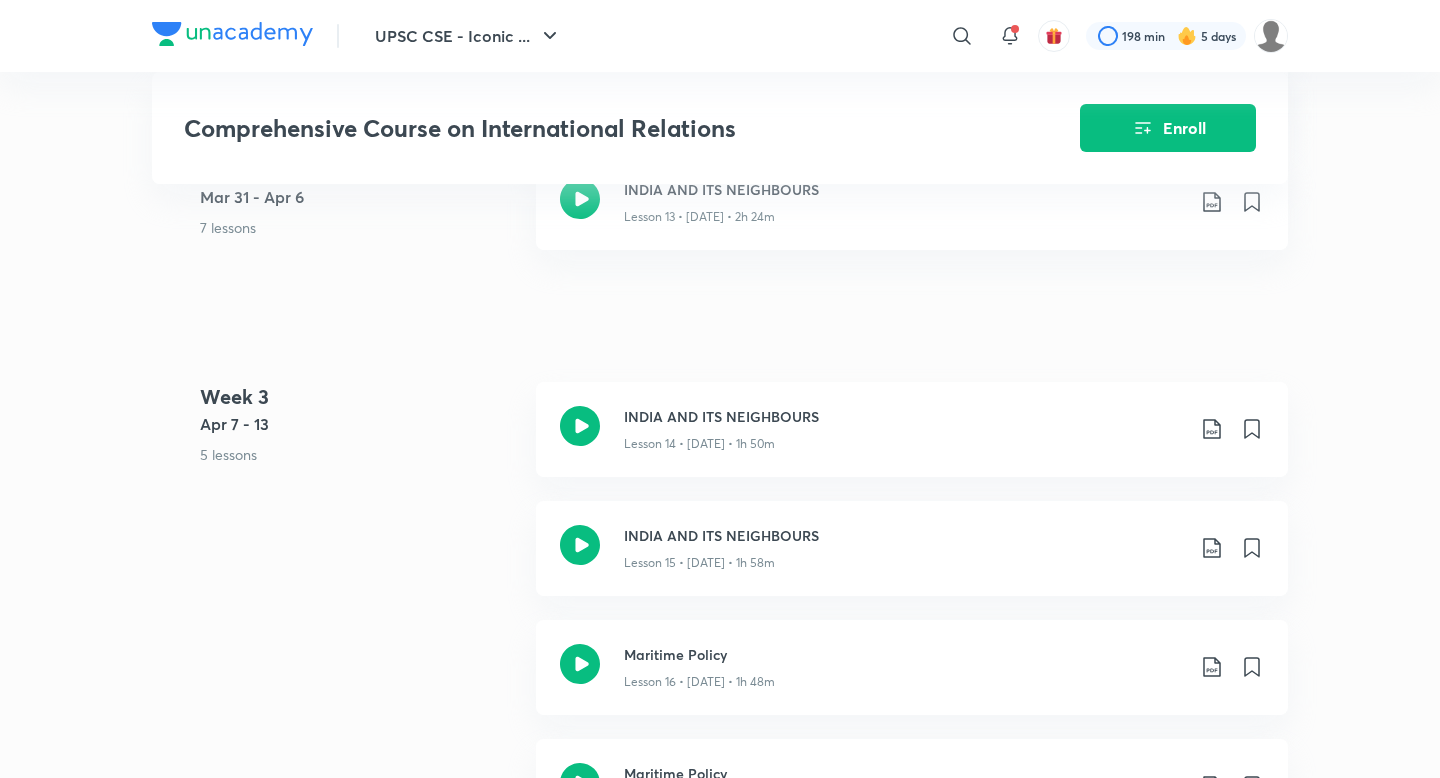 scroll, scrollTop: 2675, scrollLeft: 0, axis: vertical 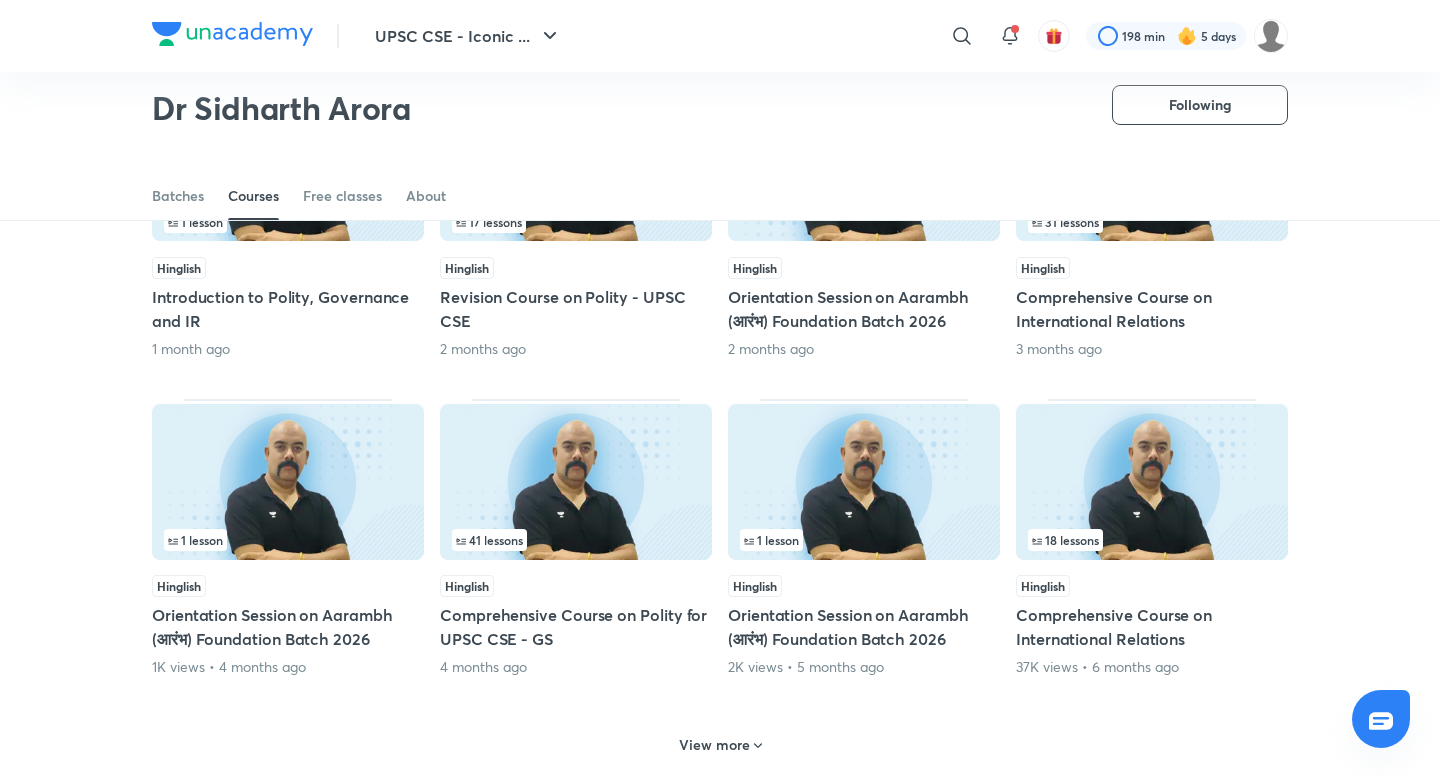 click at bounding box center (1152, 482) 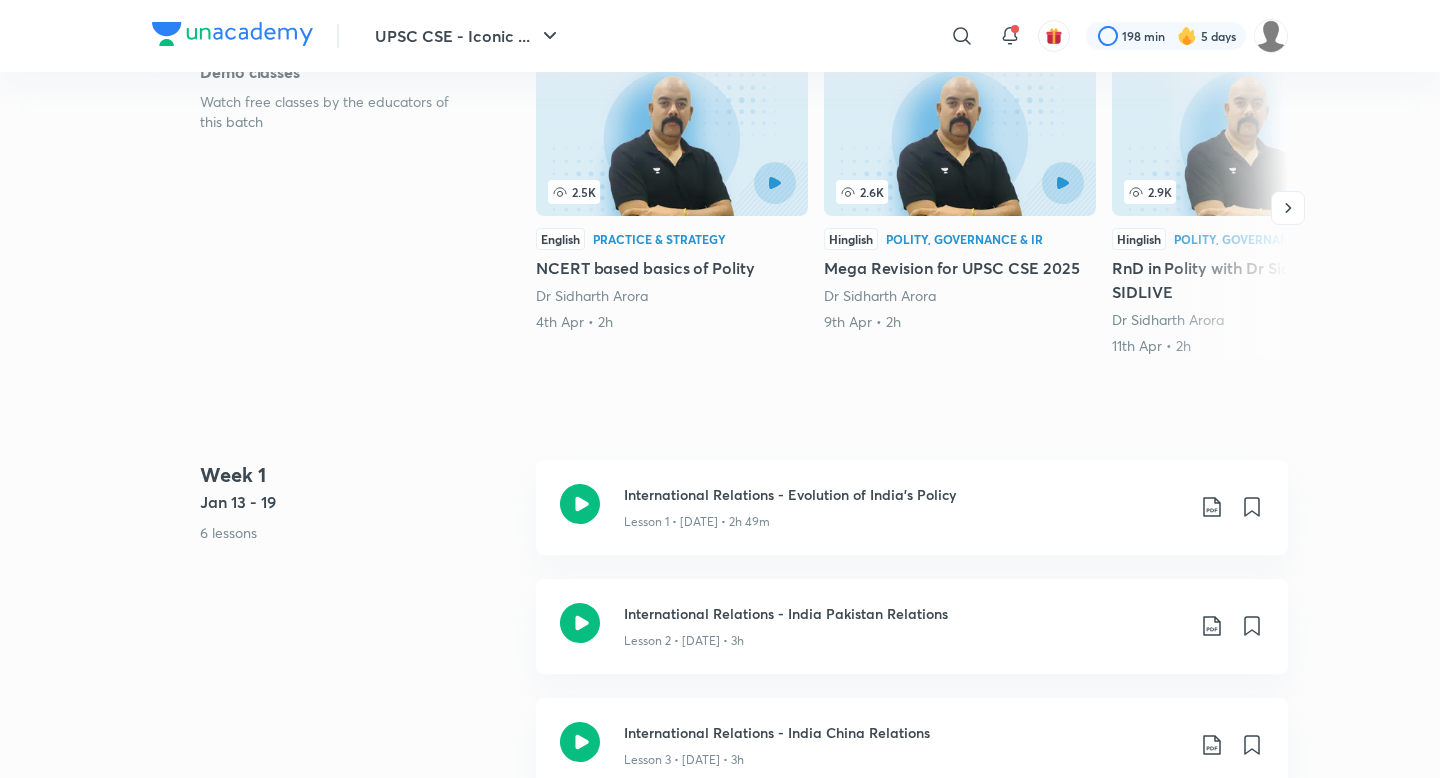 scroll, scrollTop: 0, scrollLeft: 0, axis: both 